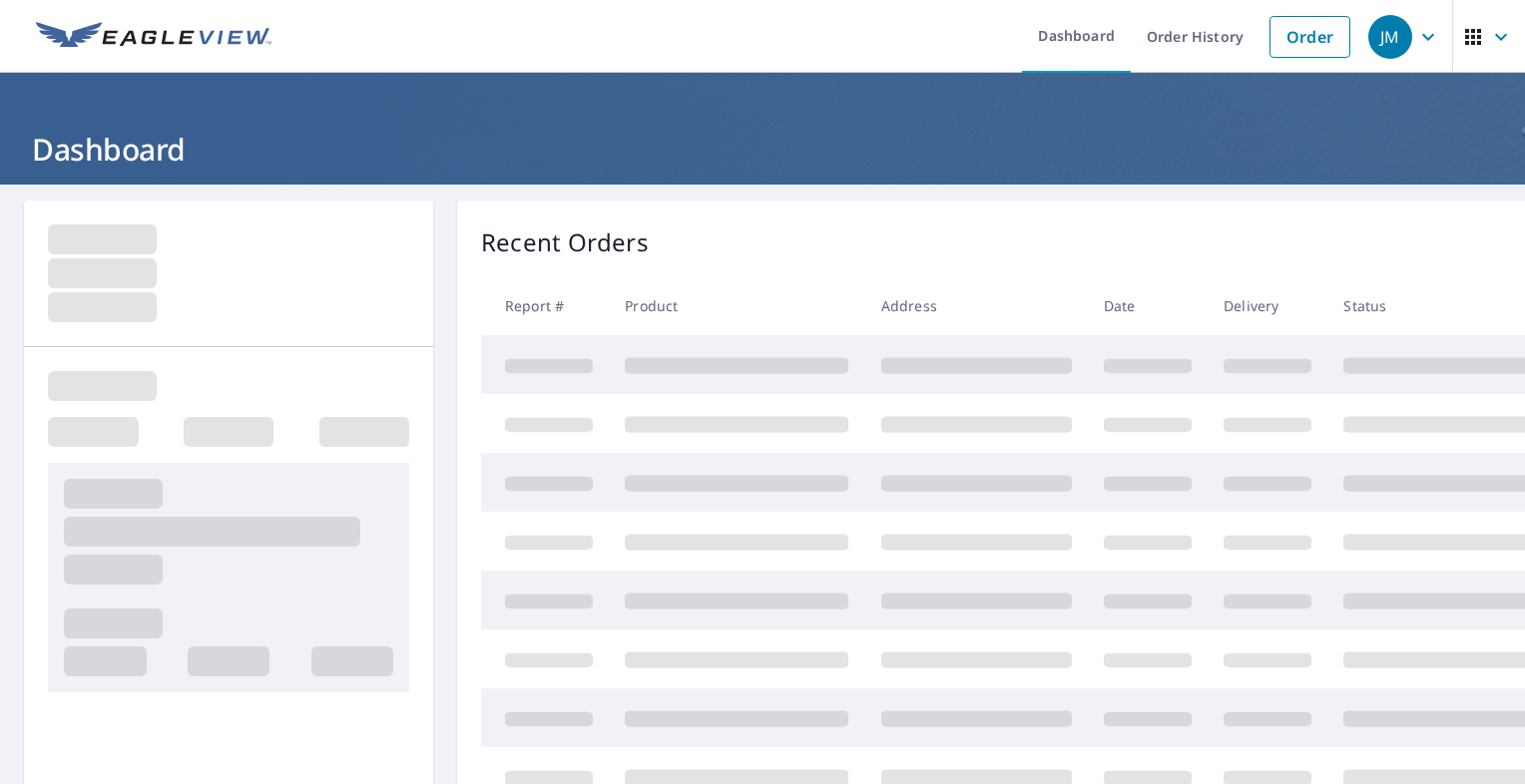 scroll, scrollTop: 0, scrollLeft: 0, axis: both 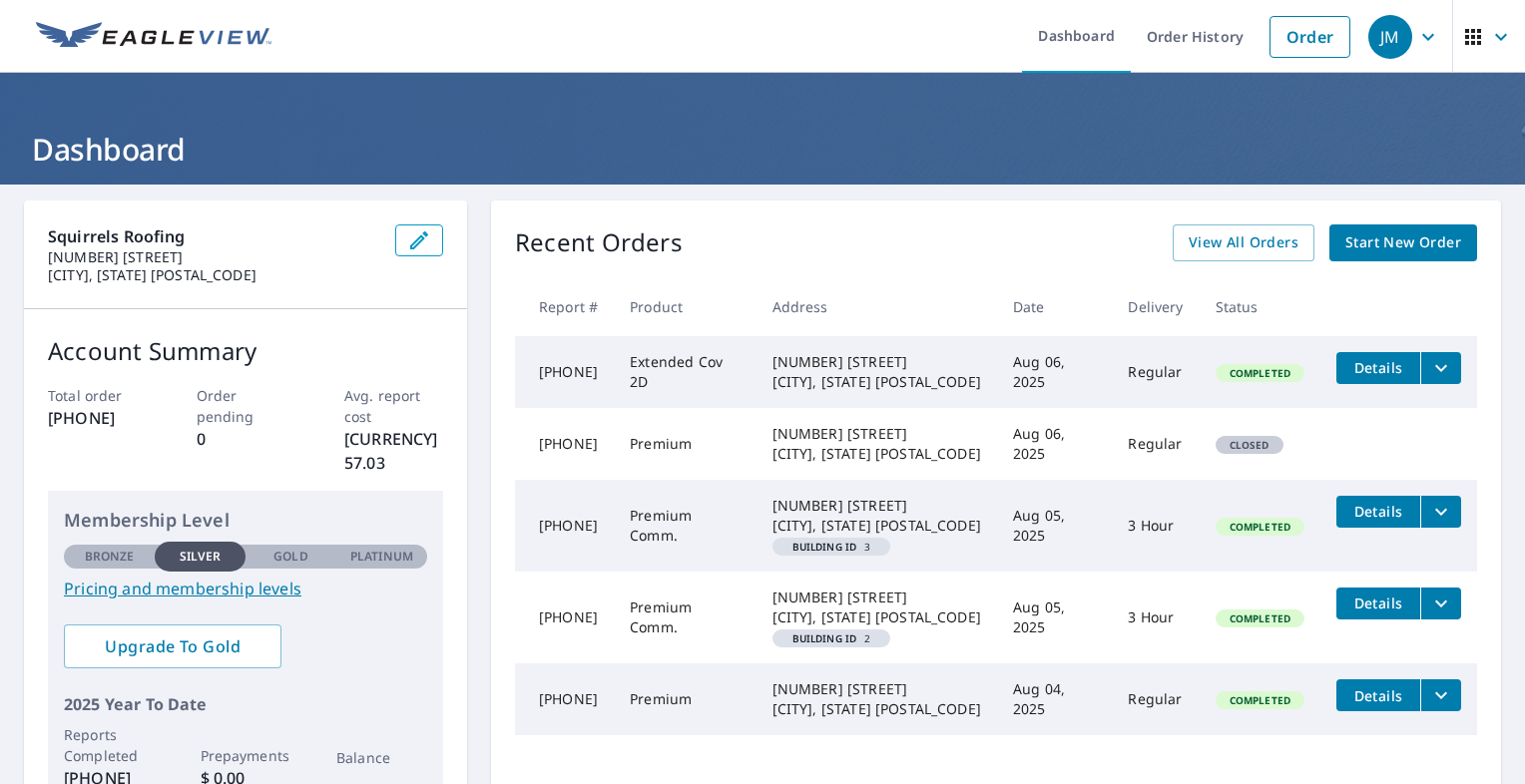click on "Recent Orders View All Orders Start New Order Report # Product Address Date Delivery Status [NUMBER] Extended Cov 2D [NUMBER] [STREET]
[CITY], [STATE] [POSTAL_CODE] [DATE] Regular Completed Details [NUMBER] Premium [NUMBER] [STREET]
[CITY], [STATE] [POSTAL_CODE] [DATE] Regular Closed [NUMBER] Premium Comm. [NUMBER] [STREET]
[CITY], [STATE] [POSTAL_CODE] Building ID [NUMBER] [DATE] [TIME] Completed Details [NUMBER] Premium Comm. [NUMBER] [STREET]
[CITY], [STATE] [POSTAL_CODE] Building ID [NUMBER] [DATE] [TIME] Completed Details [NUMBER] Premium [NUMBER] [STREET]
[CITY], [STATE] [POSTAL_CODE] [DATE] Regular Completed Details" at bounding box center (996, 515) 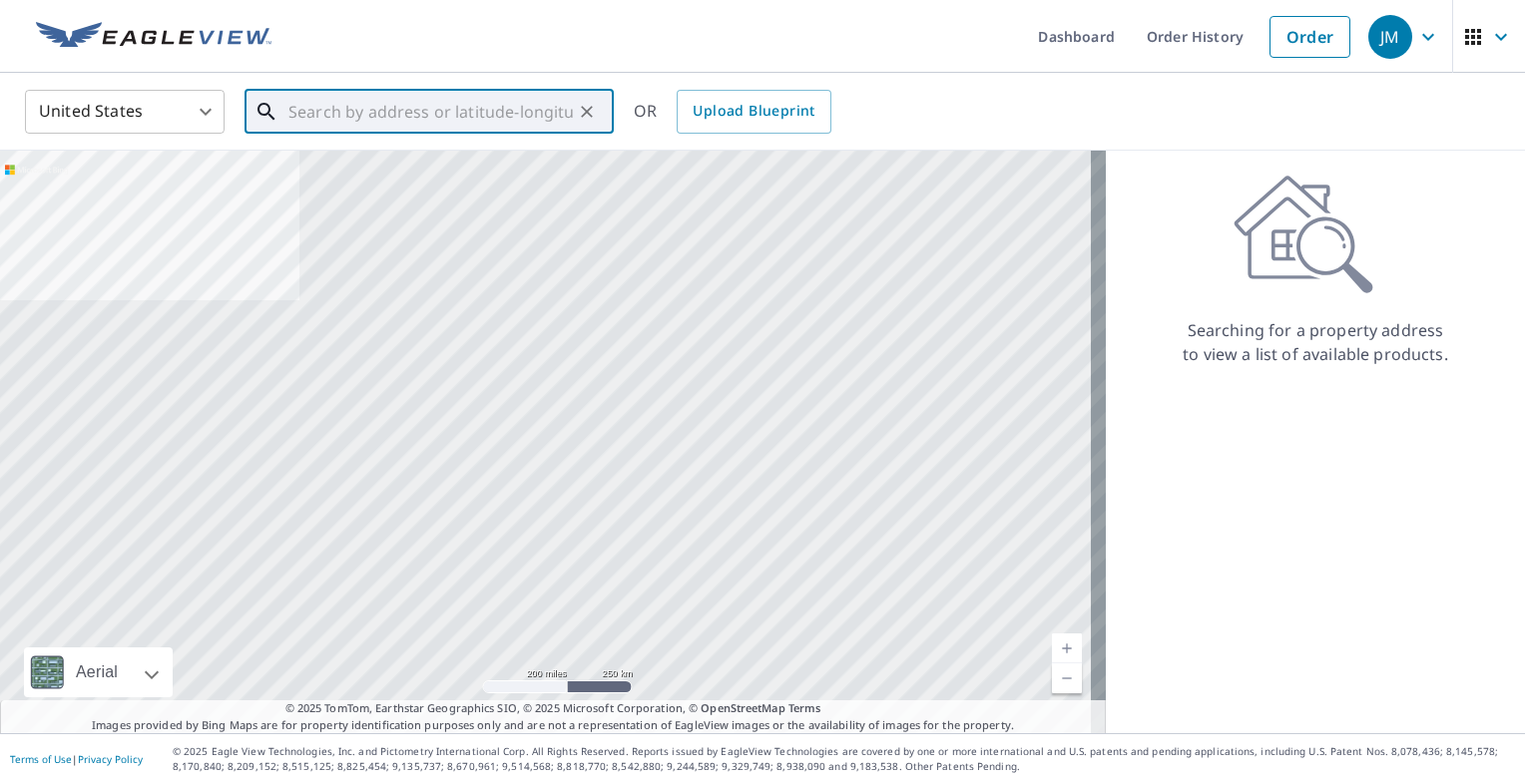 click at bounding box center (430, 112) 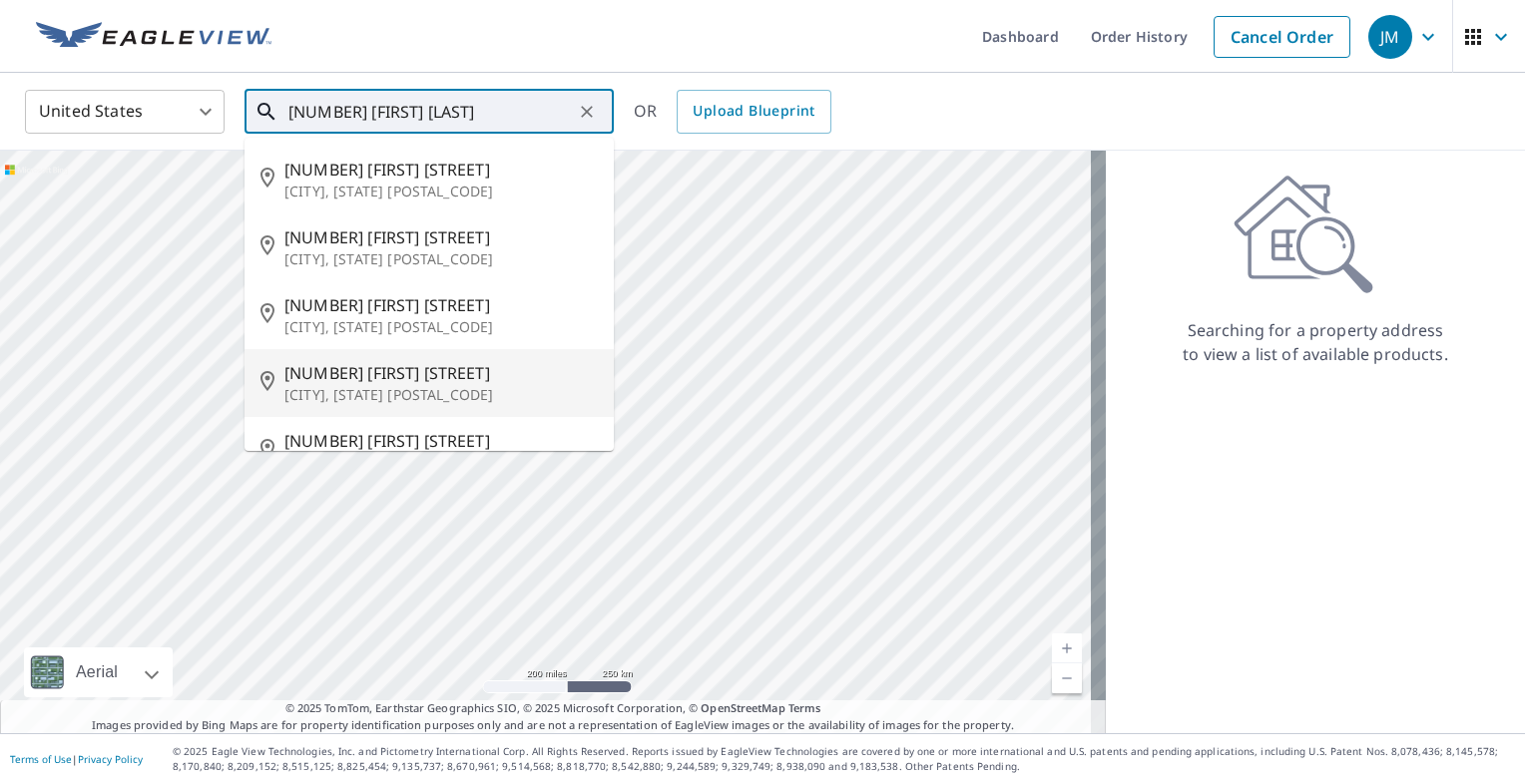 click on "[CITY], [STATE] [POSTAL_CODE]" at bounding box center (441, 395) 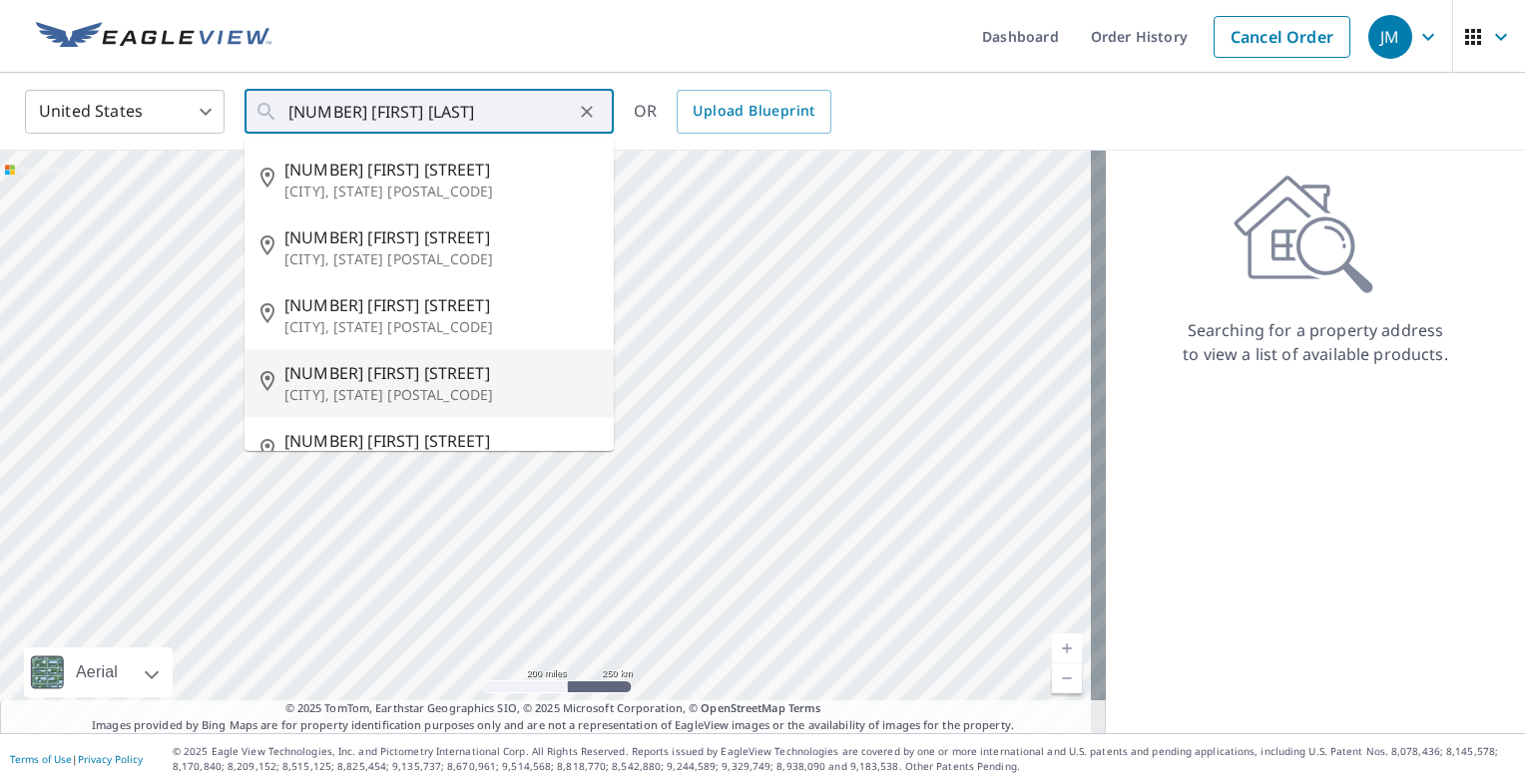 type on "[NUMBER] [FIRST] [STREET] [CITY], [STATE] [POSTAL_CODE]" 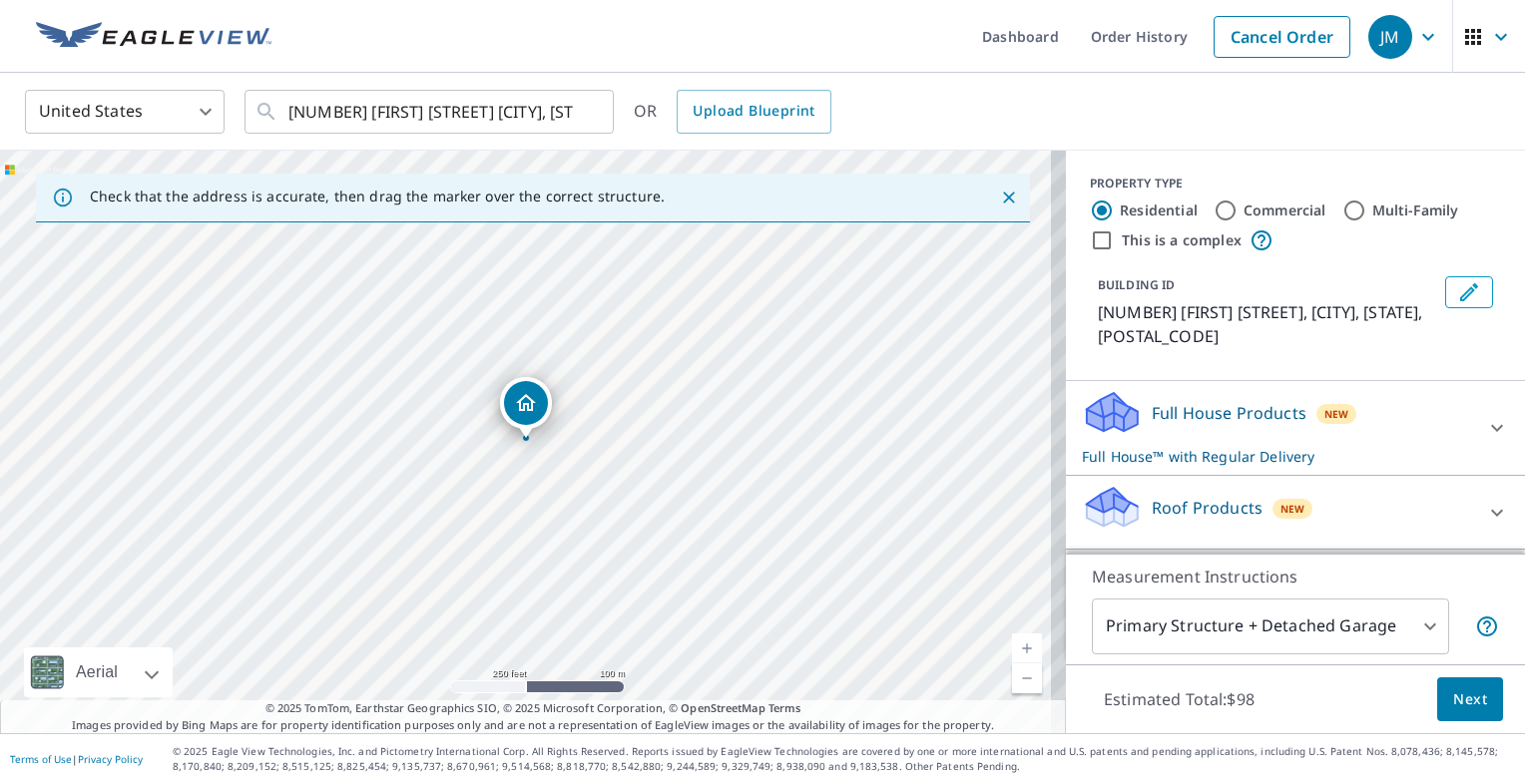 click 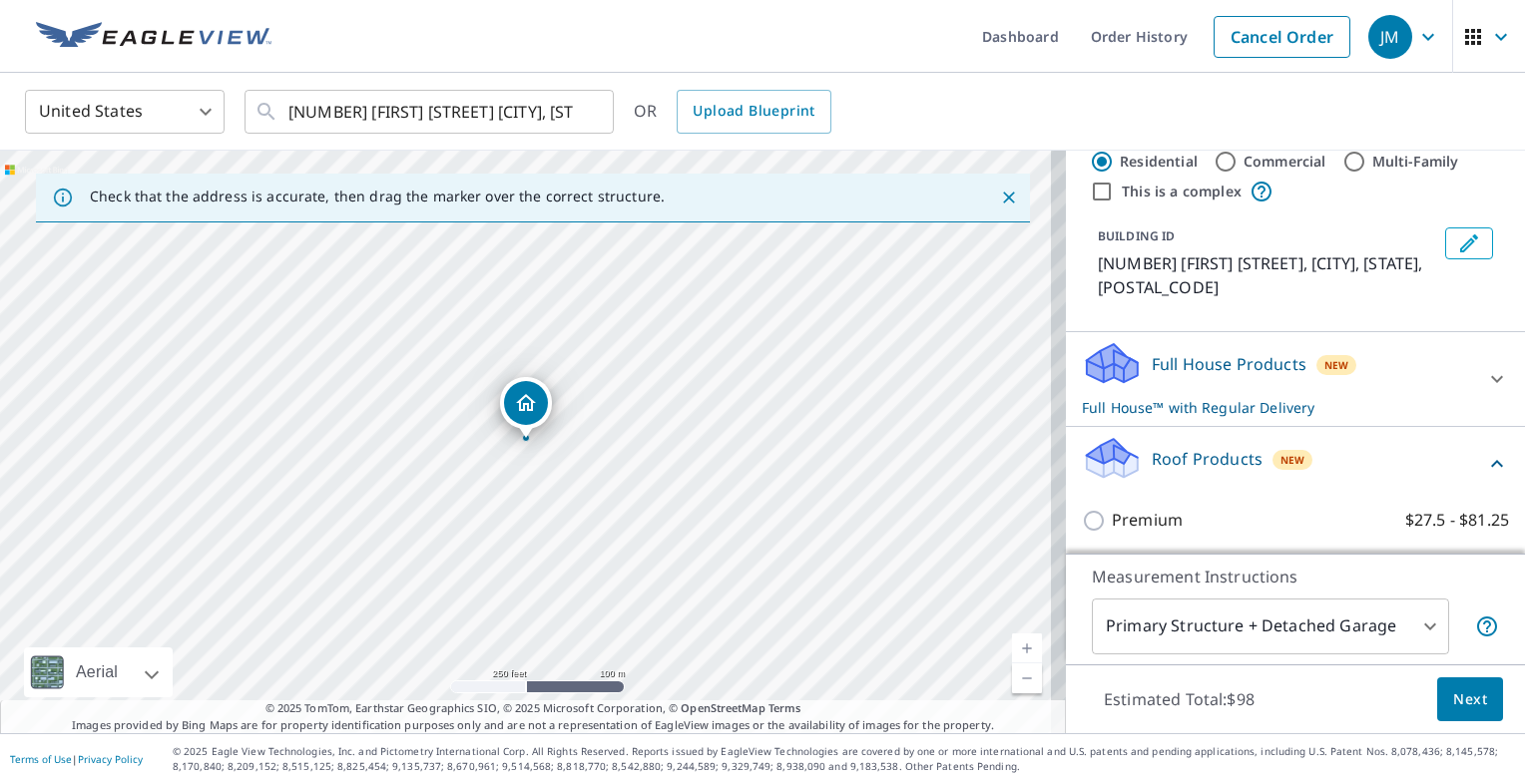 scroll, scrollTop: 54, scrollLeft: 0, axis: vertical 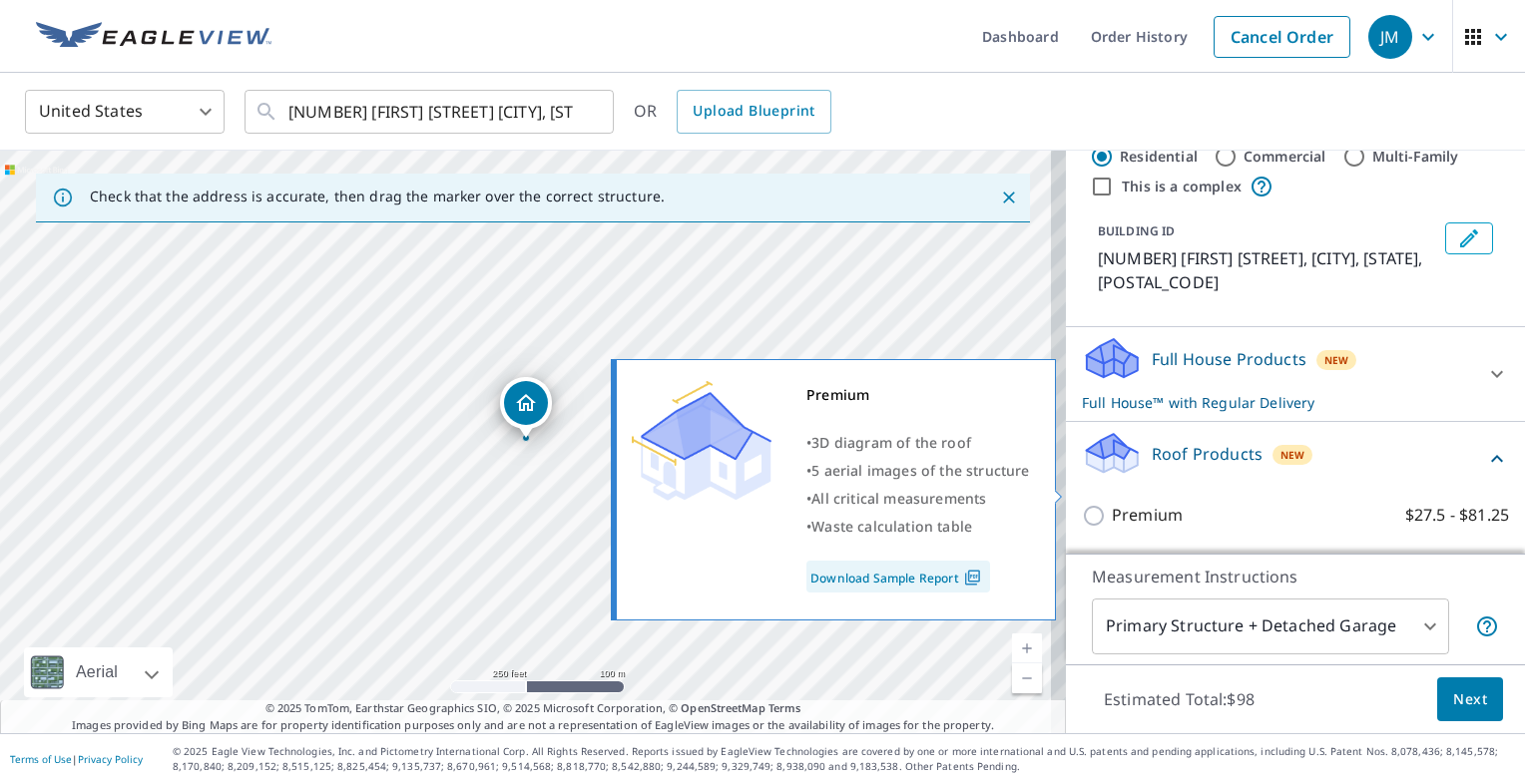 click on "Premium $27.5 - $81.25" at bounding box center [1097, 516] 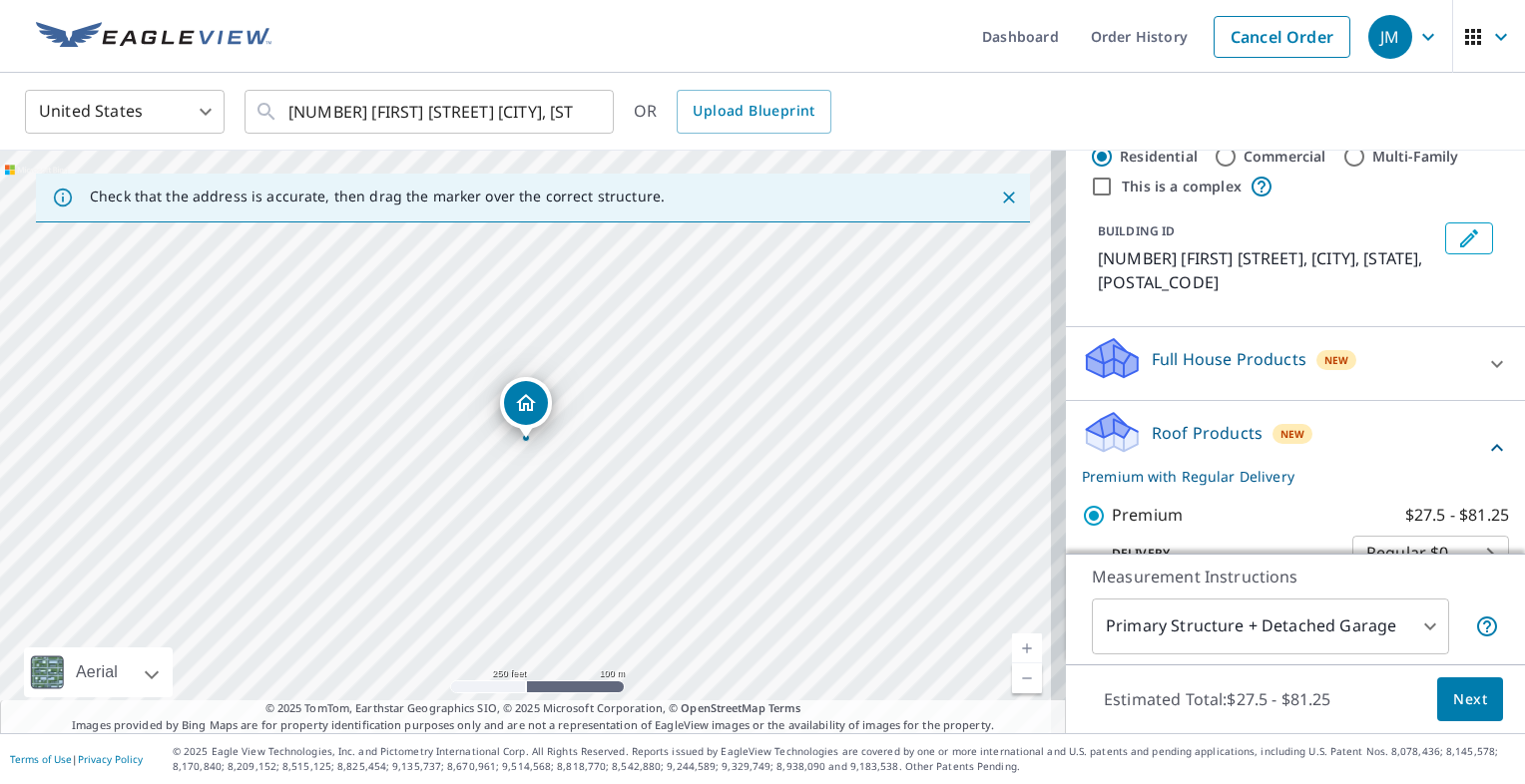 click on "Next" at bounding box center [1470, 699] 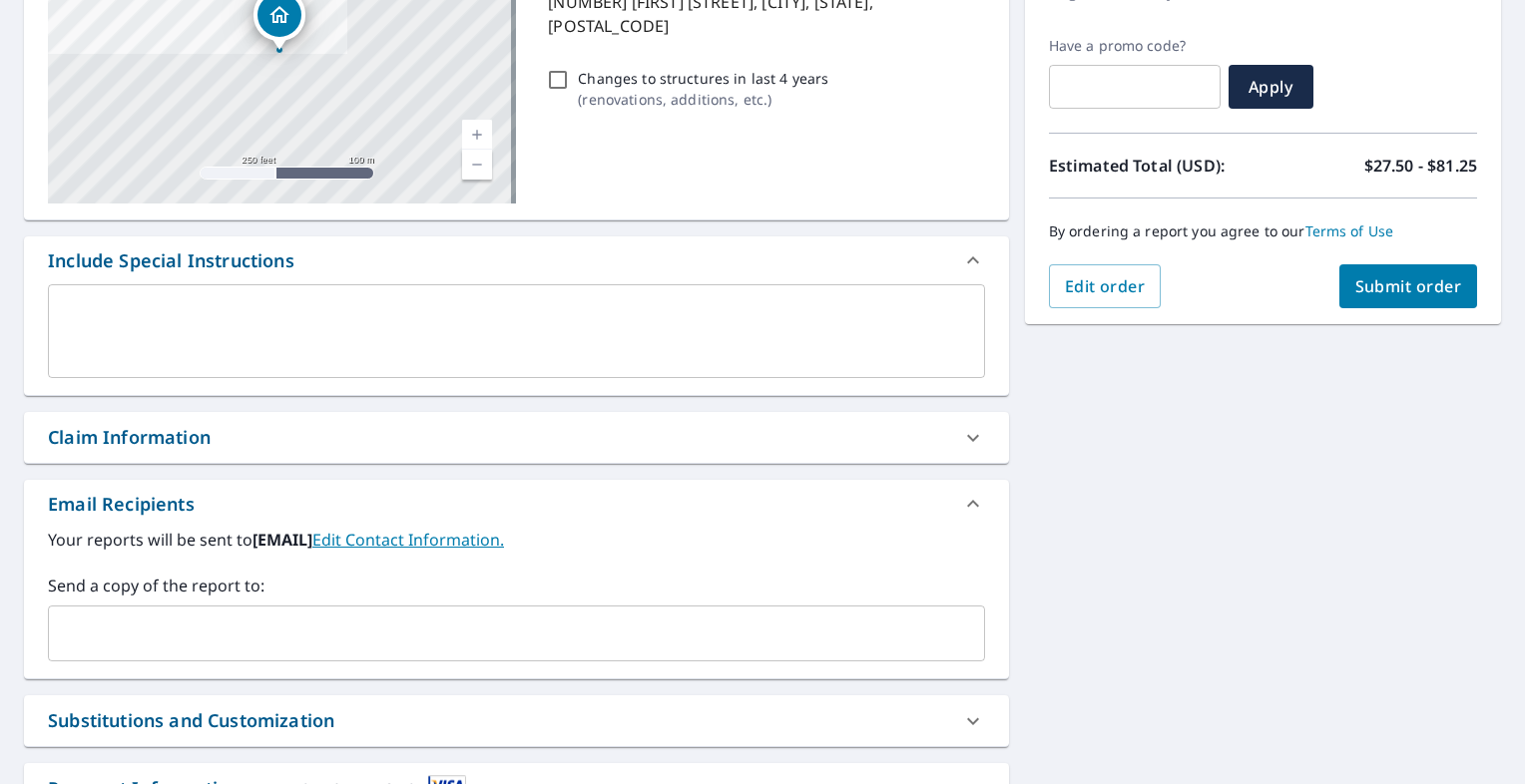 scroll, scrollTop: 339, scrollLeft: 0, axis: vertical 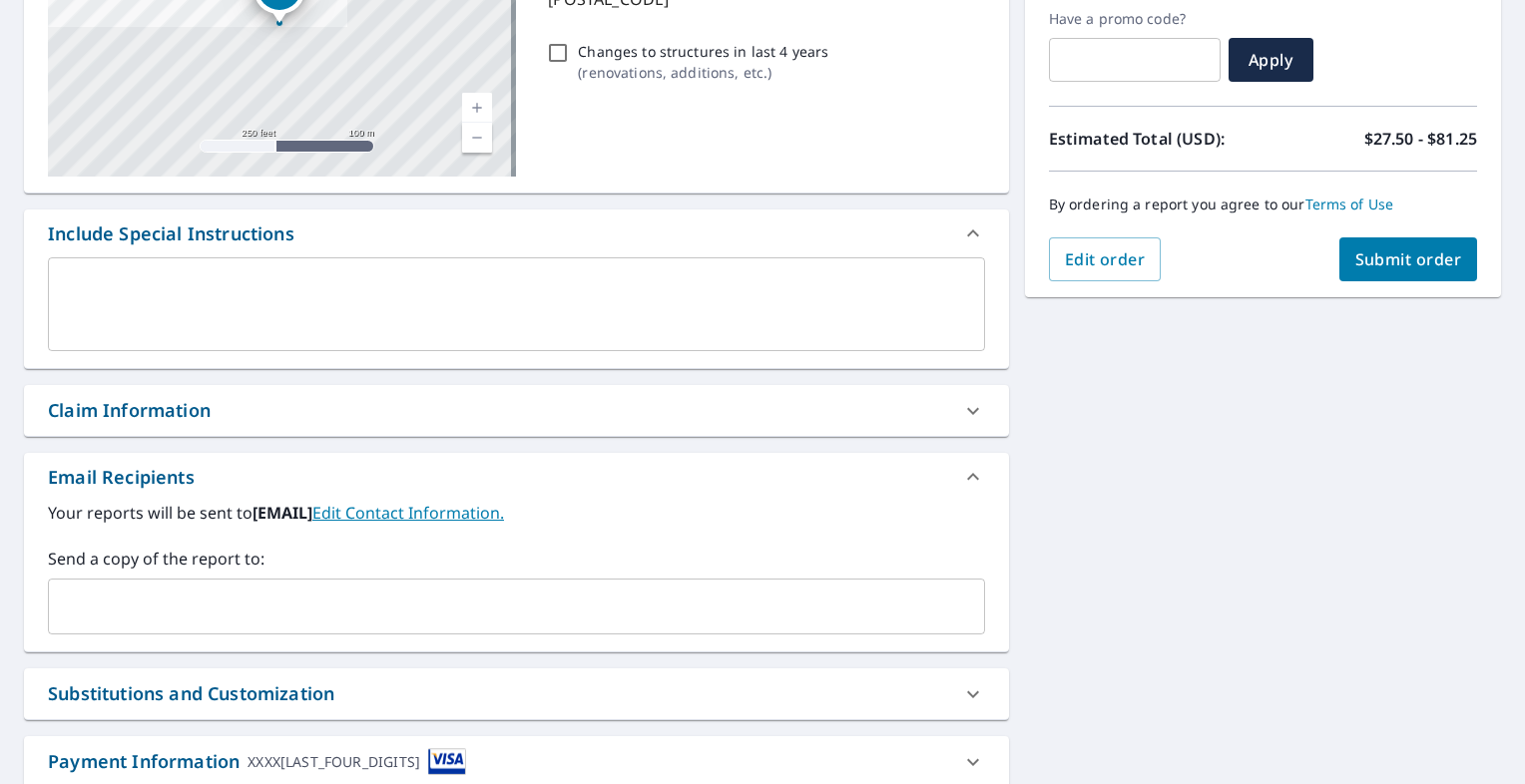 click on "Claim Information" at bounding box center [516, 410] 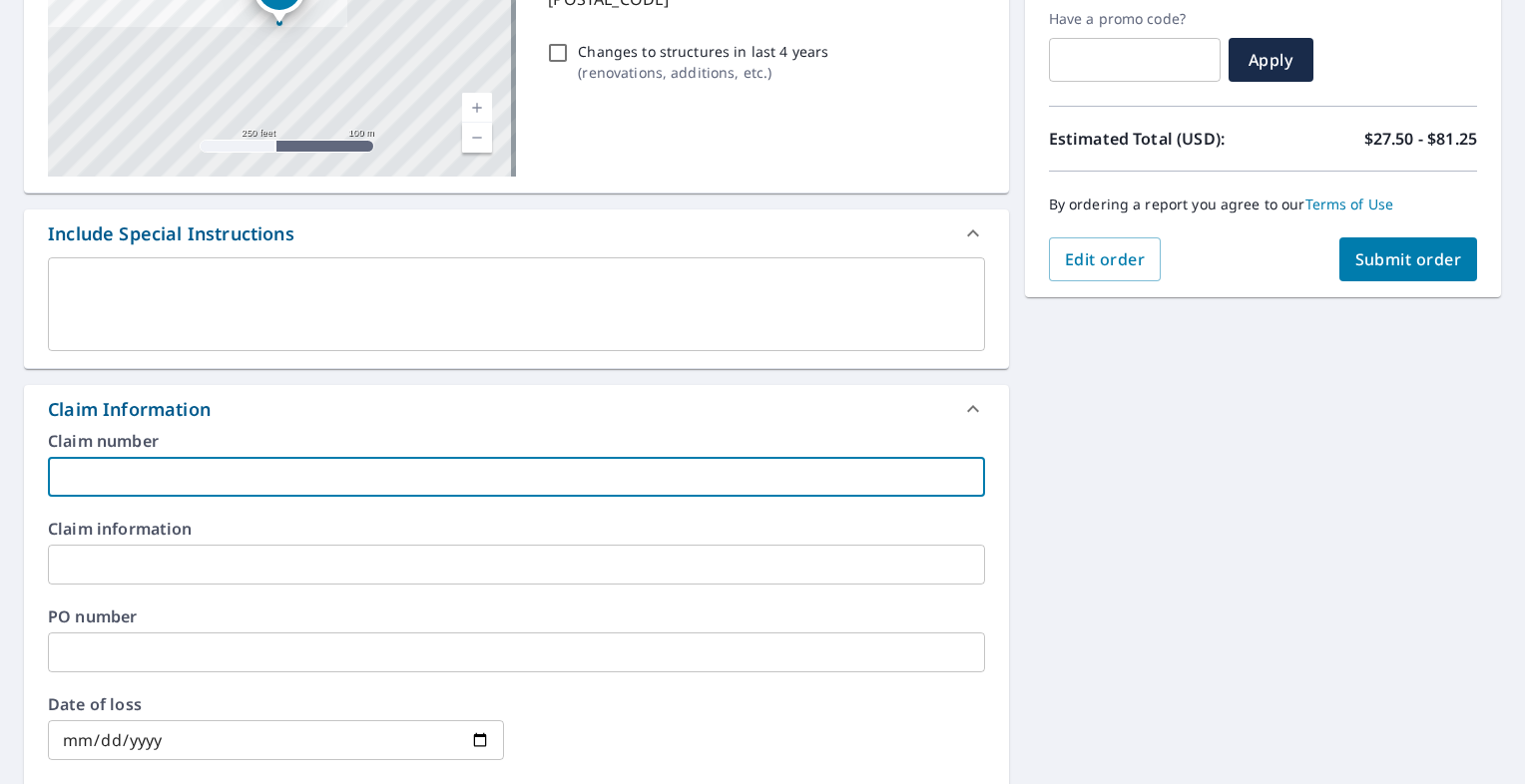 drag, startPoint x: 83, startPoint y: 487, endPoint x: 99, endPoint y: 483, distance: 16.492423 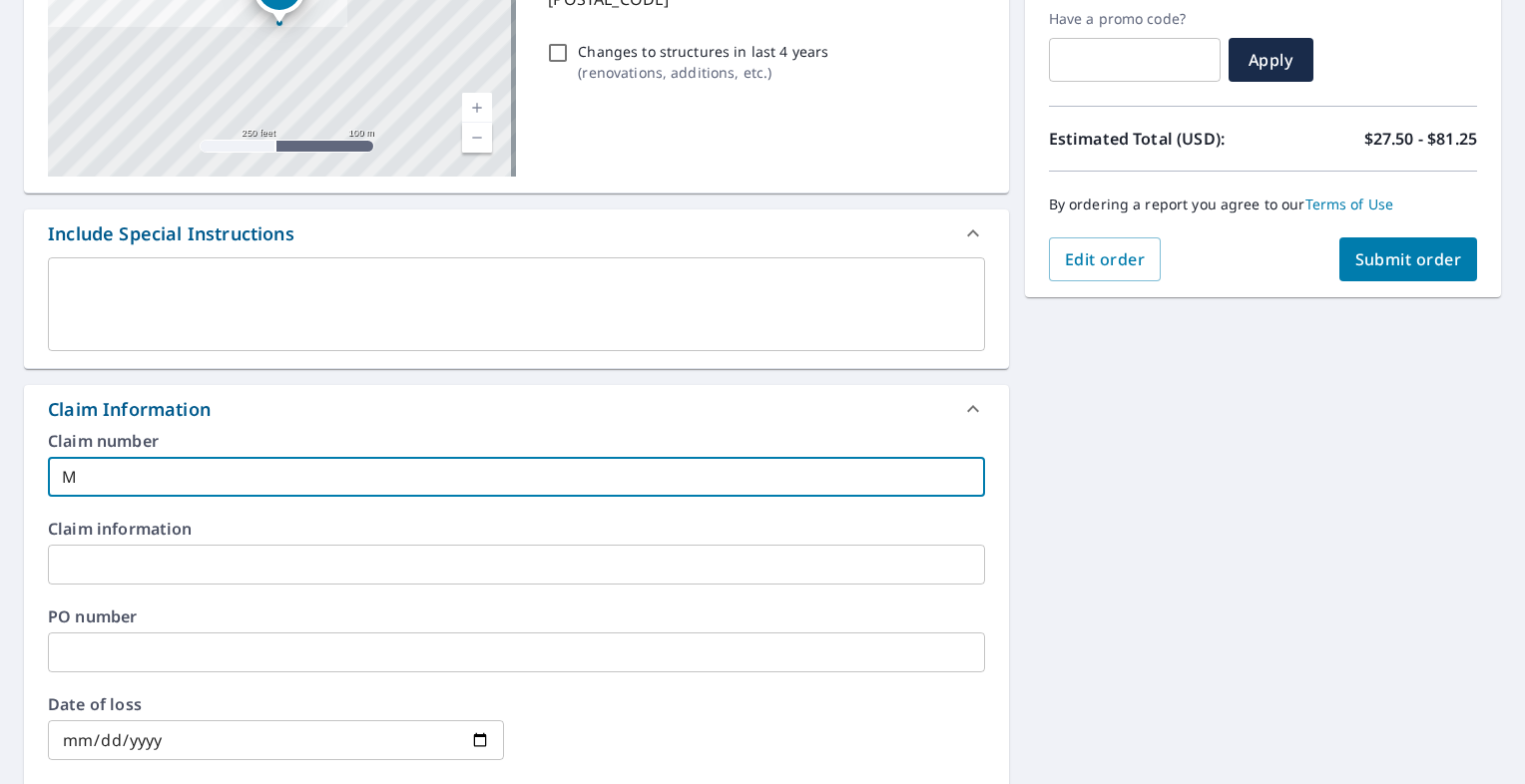 type on "Mo" 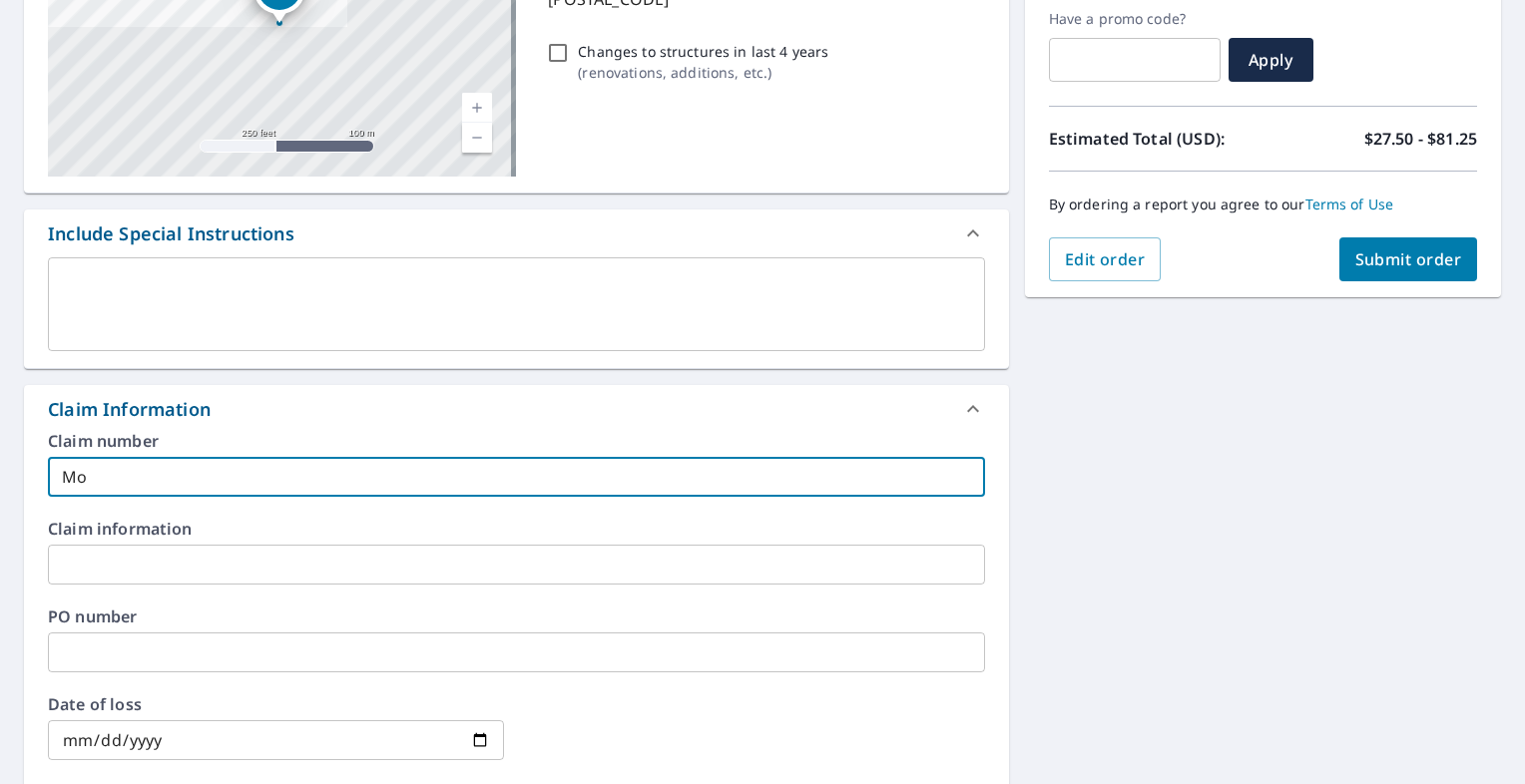 checkbox on "true" 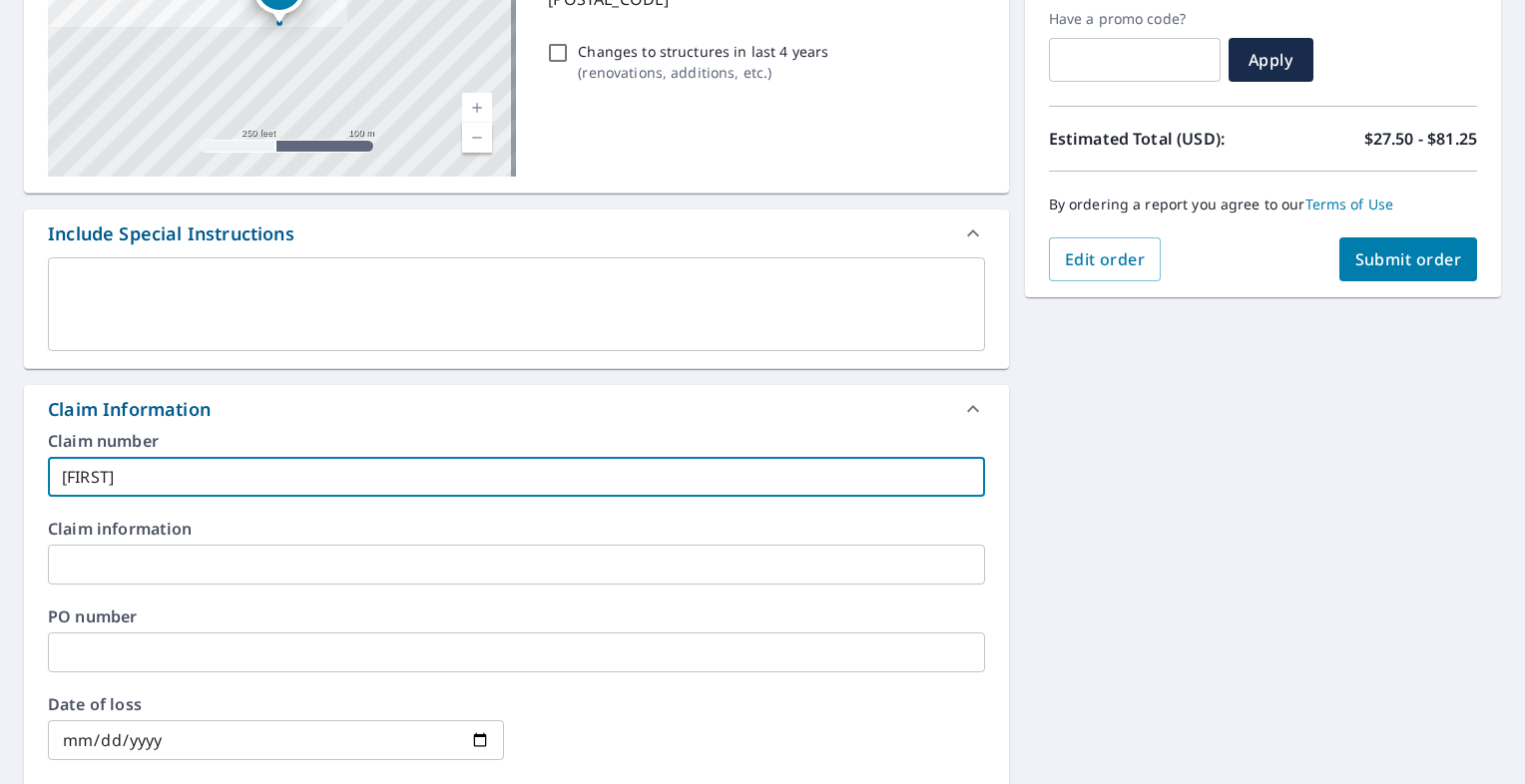 type on "[FIRST]" 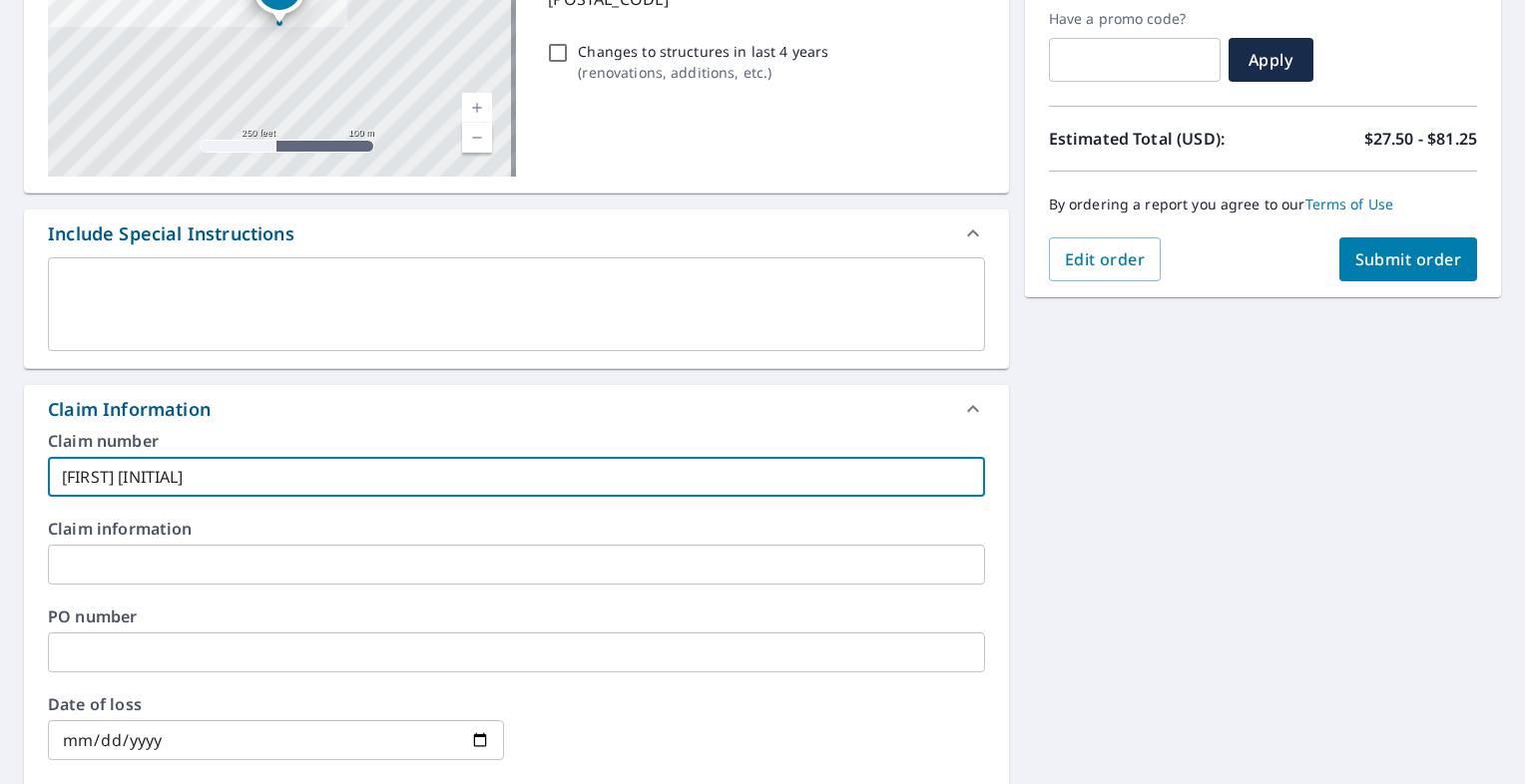type on "[FIRST] [LAST]" 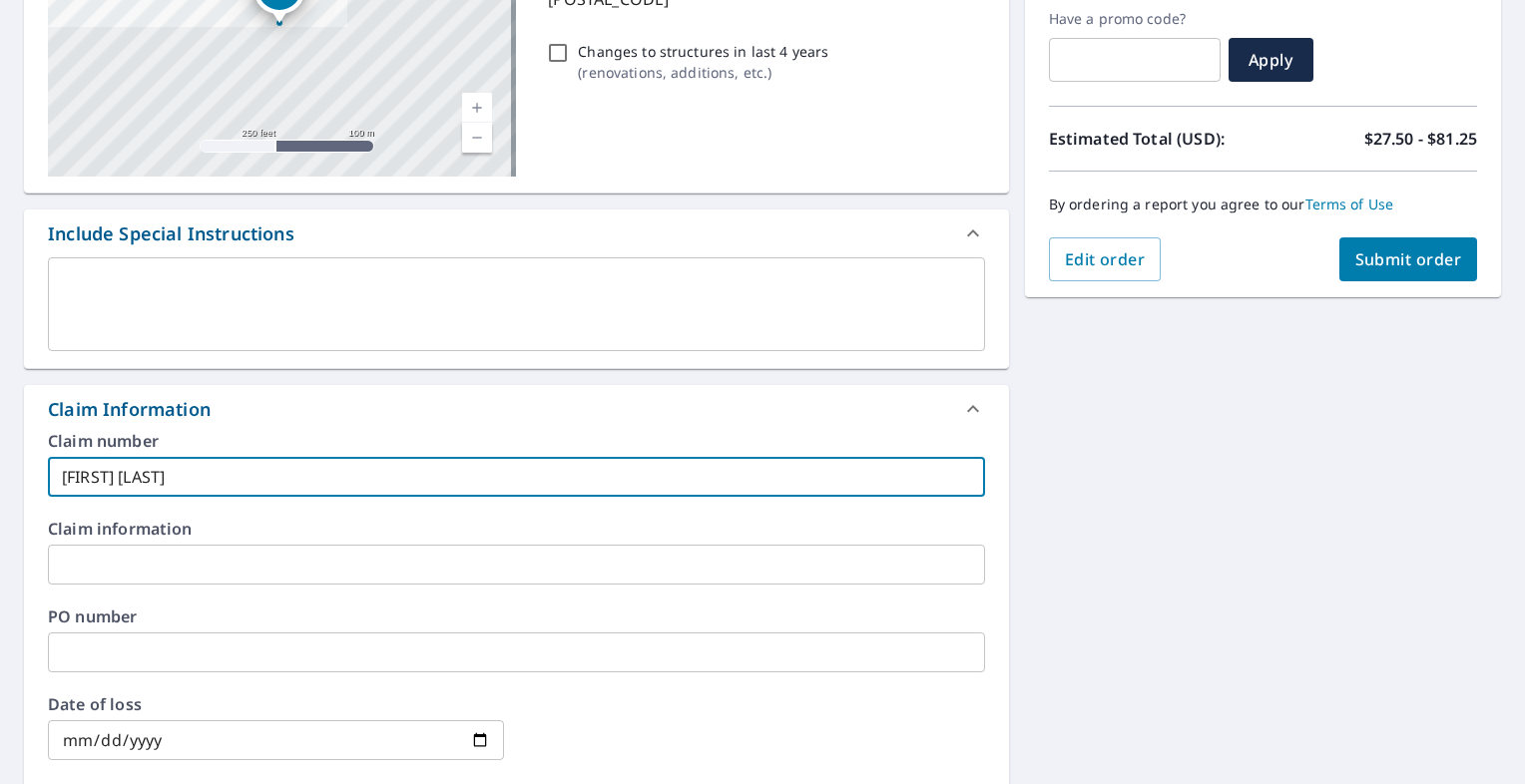 type on "[FIRST] [LAST]" 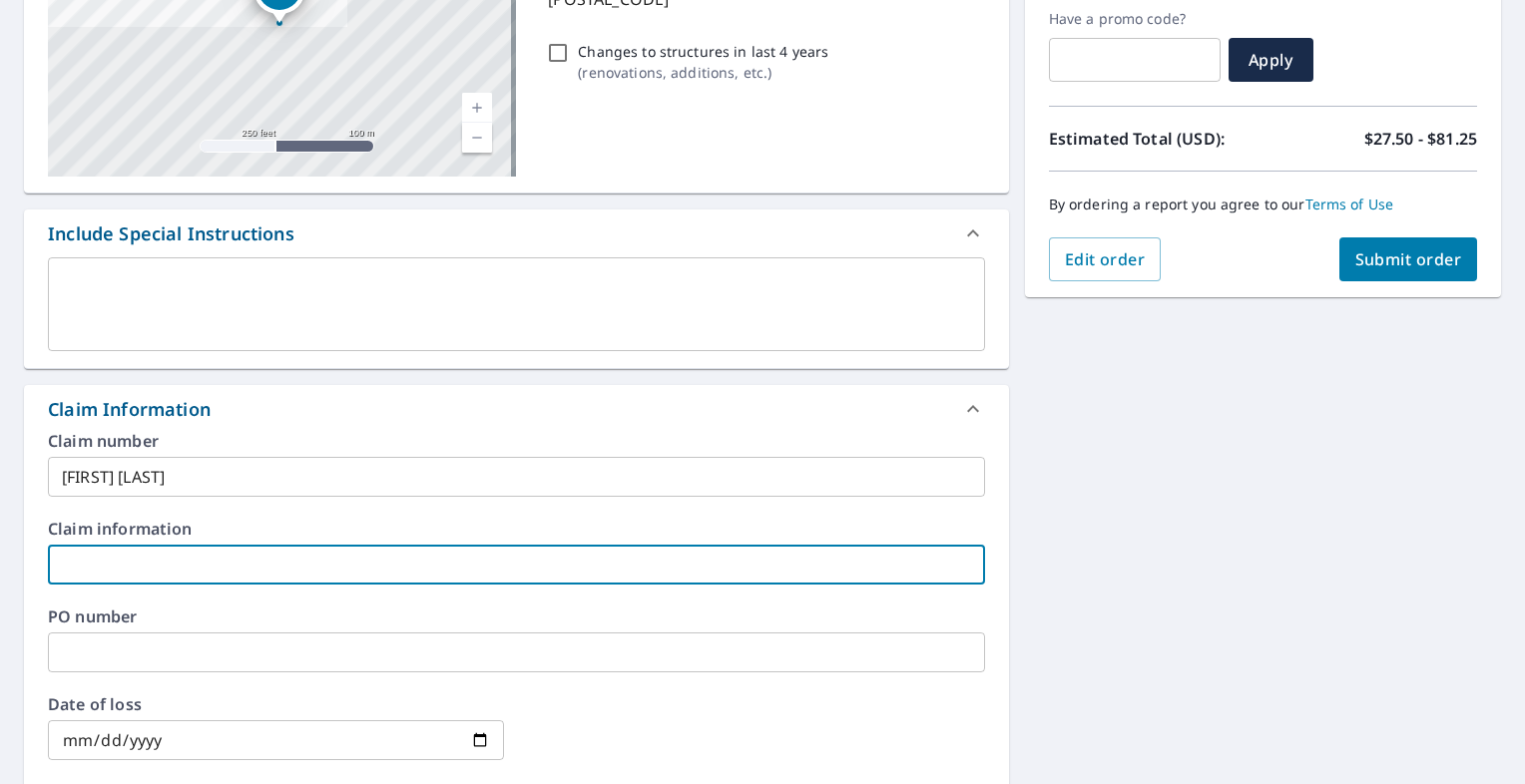 click at bounding box center [516, 565] 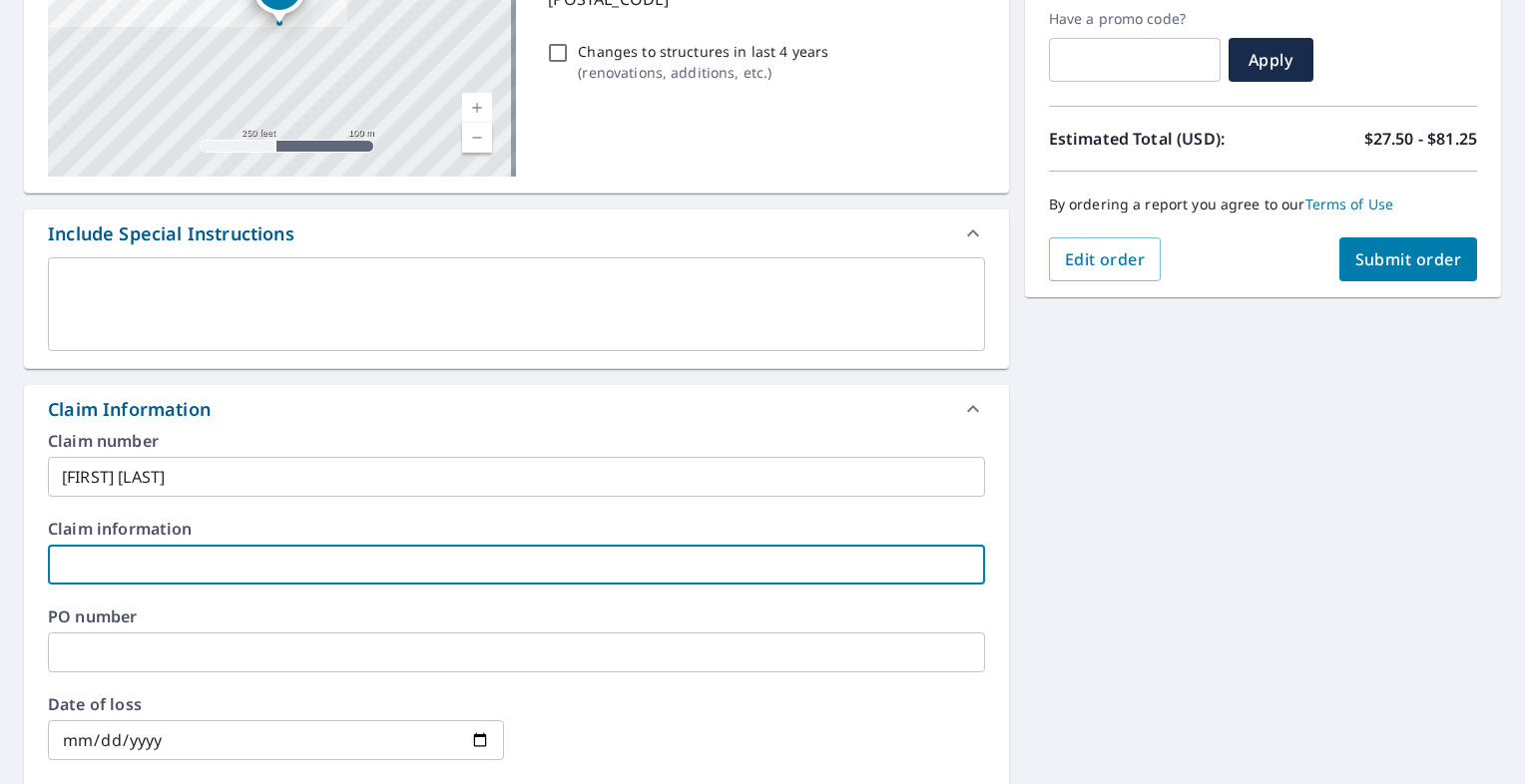 paste on "[FIRST] [LAST]" 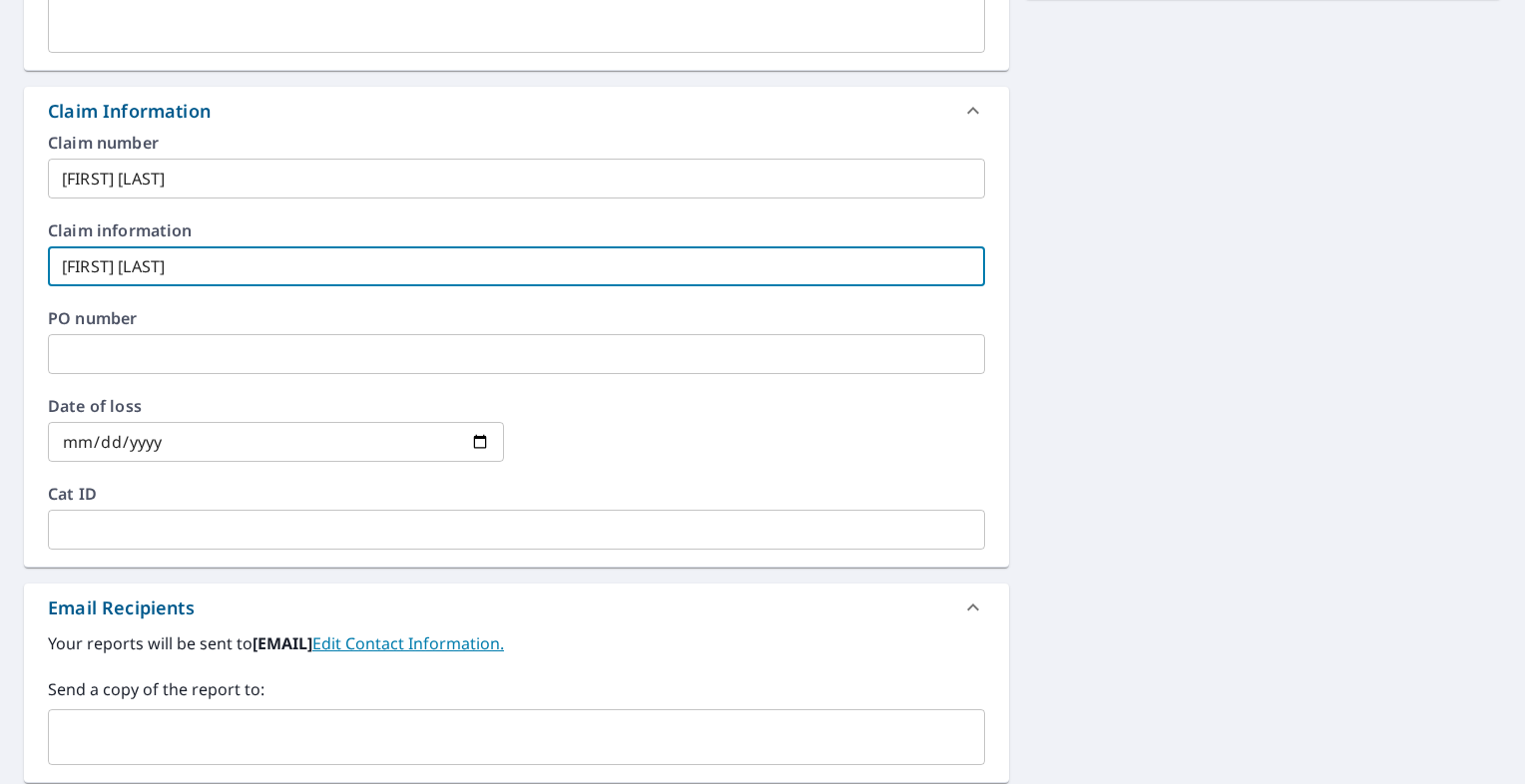 scroll, scrollTop: 646, scrollLeft: 0, axis: vertical 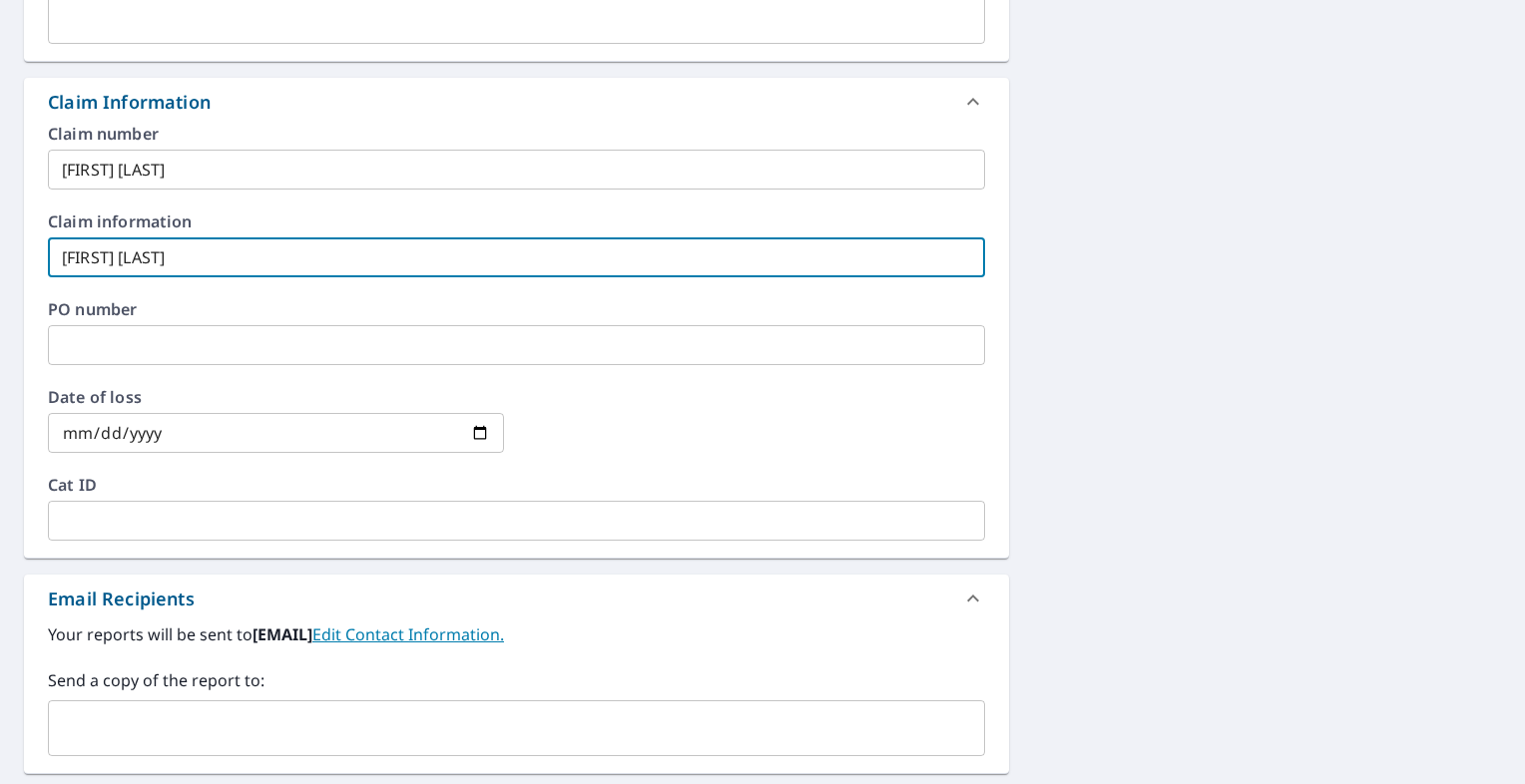 type on "[FIRST] [LAST]" 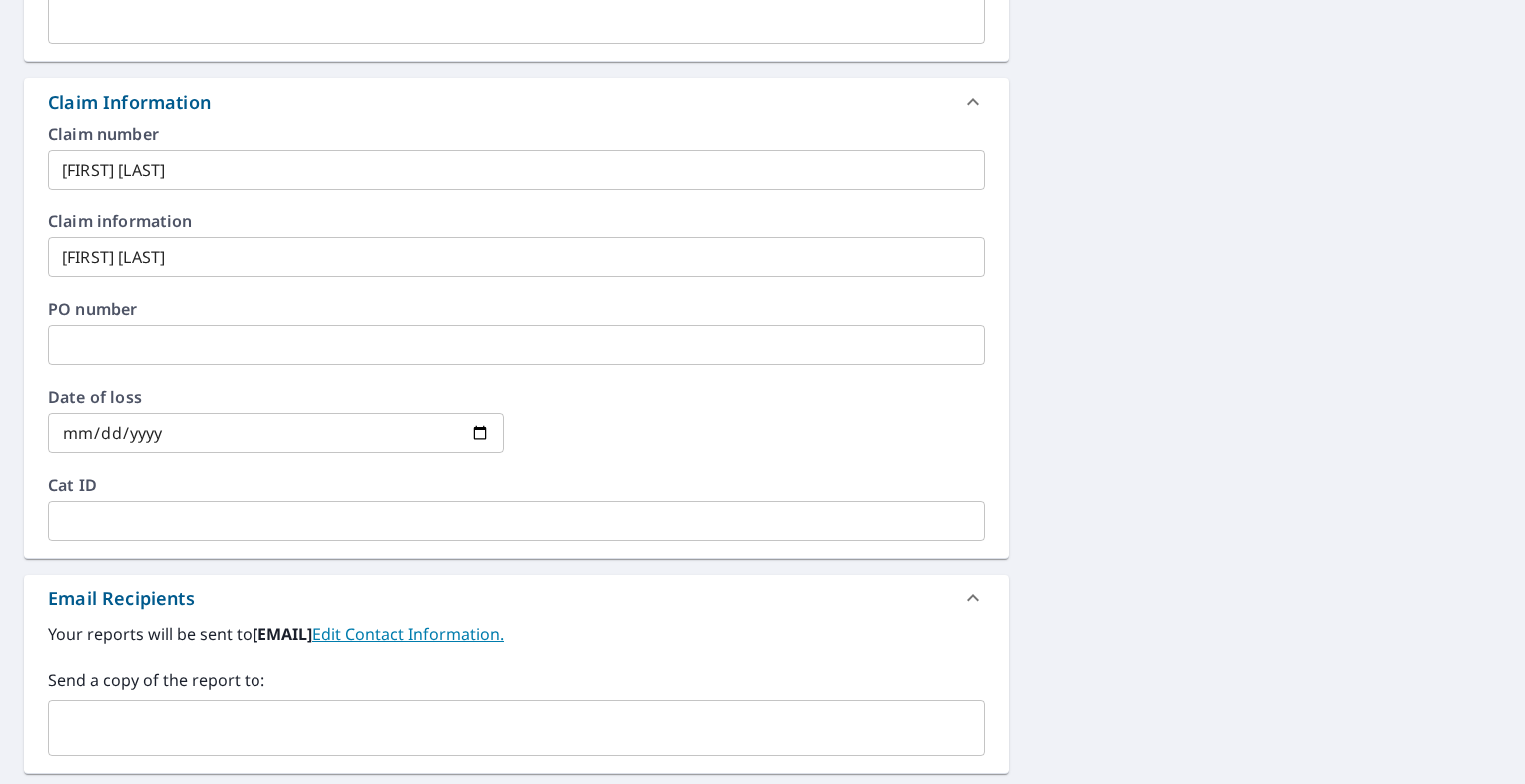 click on "Send a copy of the report to: ​" at bounding box center [516, 712] 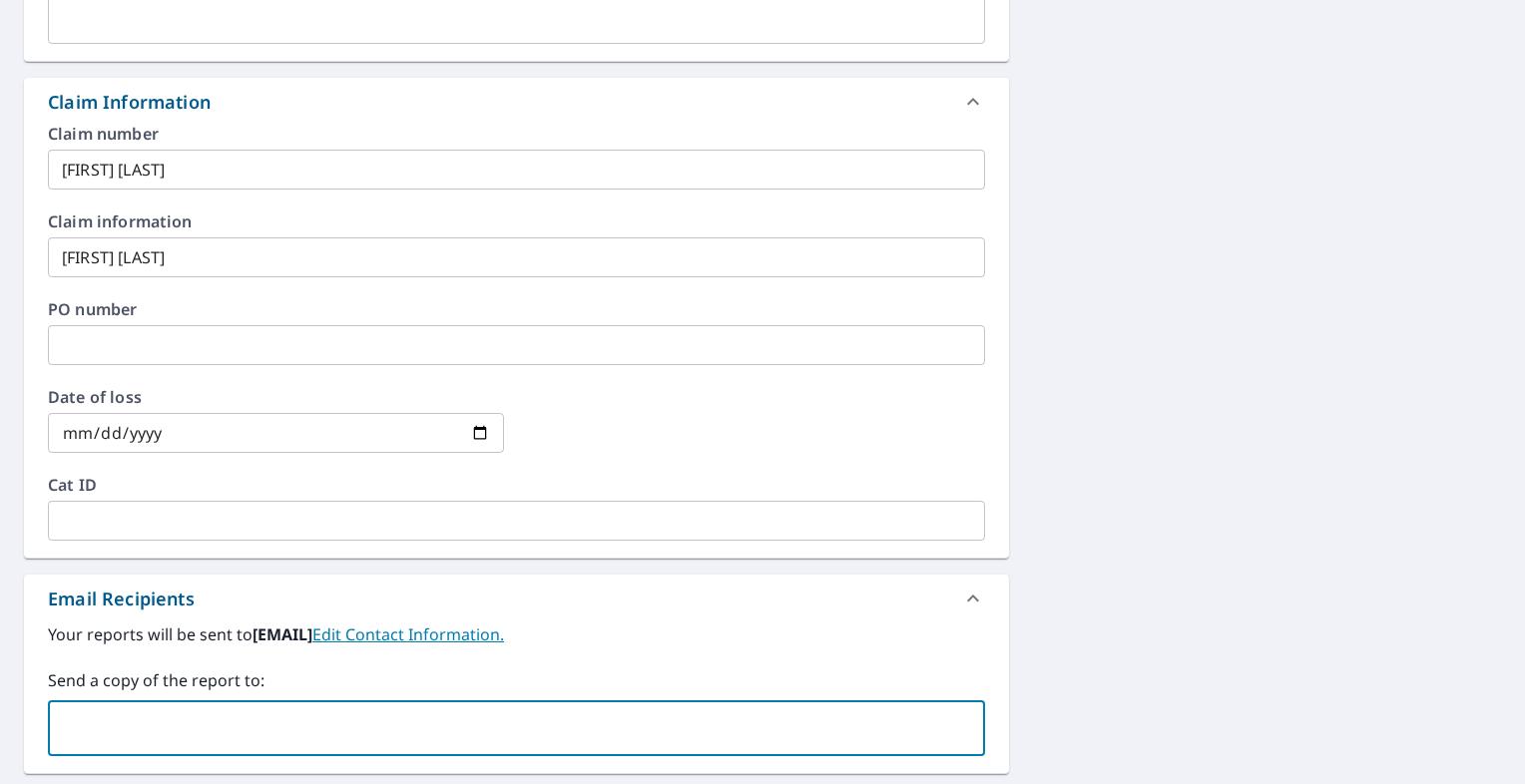 click at bounding box center (501, 728) 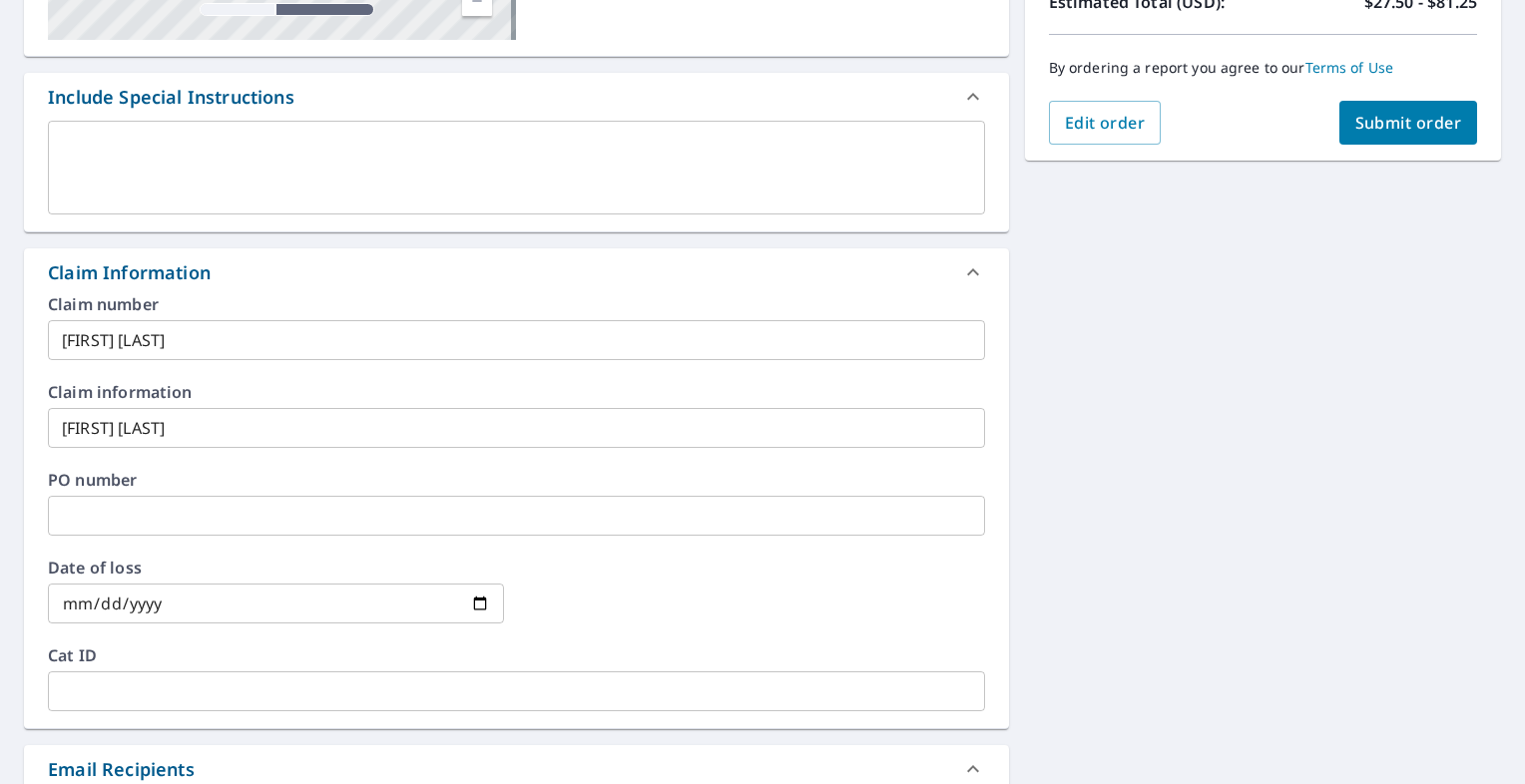 scroll, scrollTop: 401, scrollLeft: 0, axis: vertical 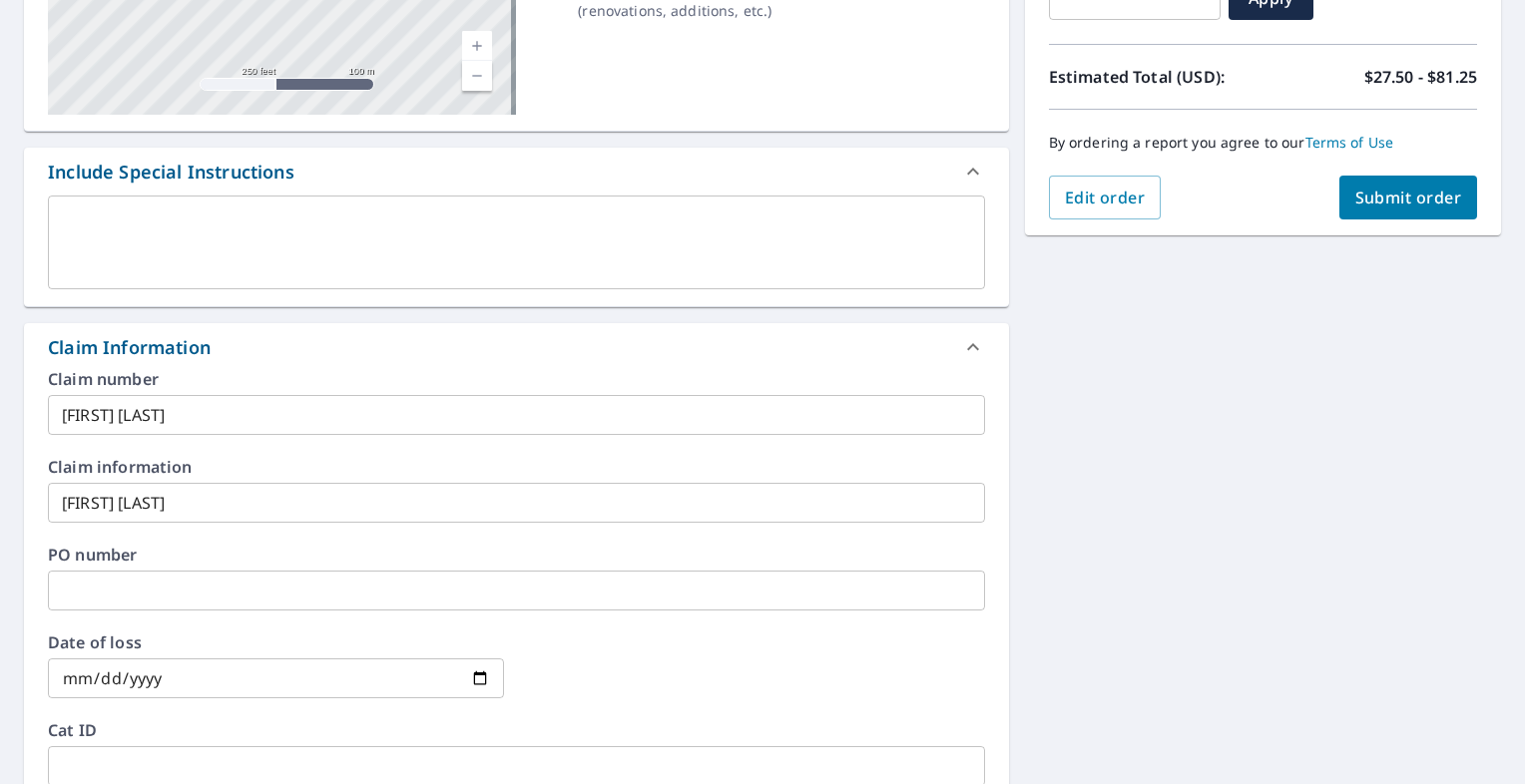type on "[EMAIL]" 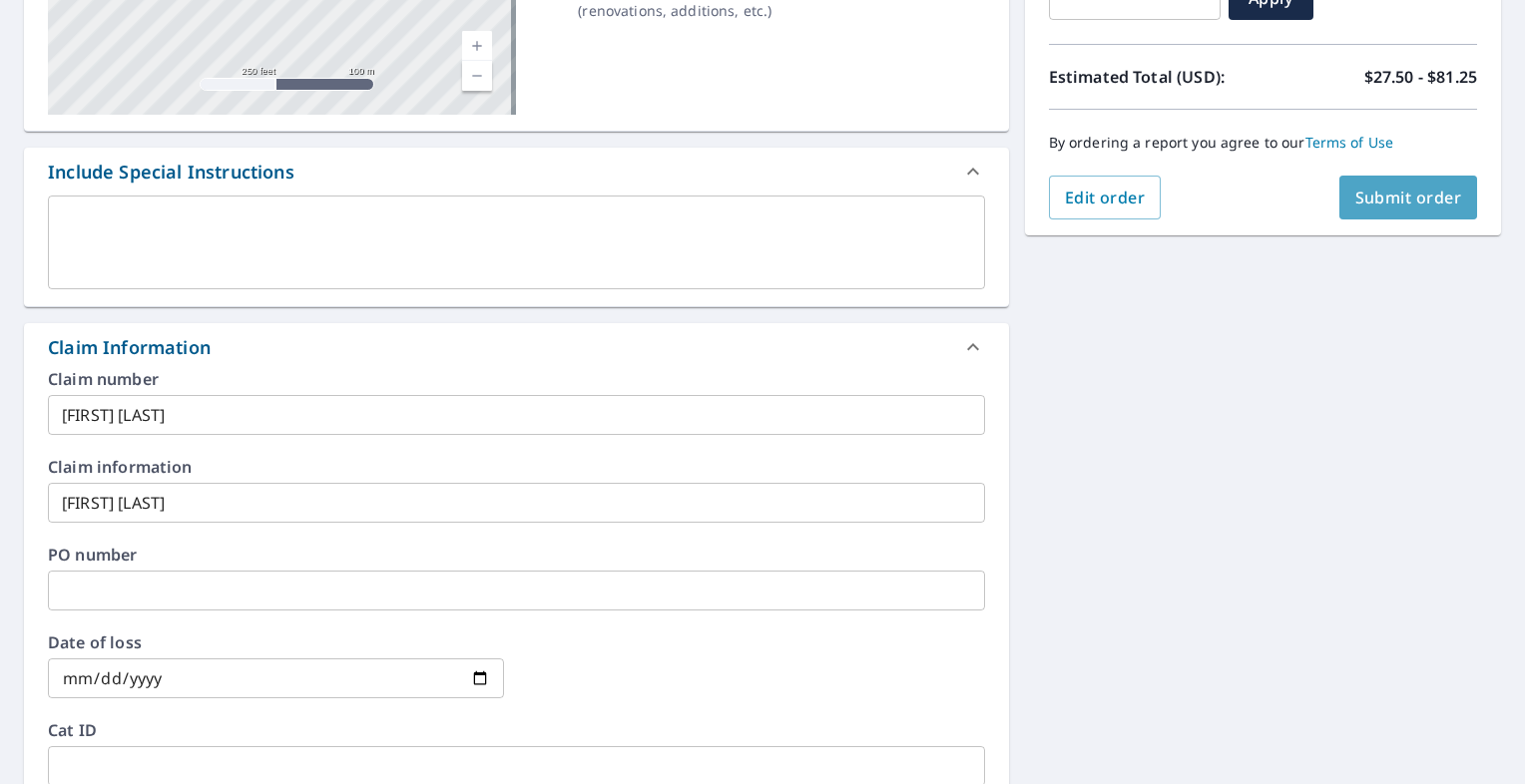 click on "Submit order" at bounding box center [1408, 197] 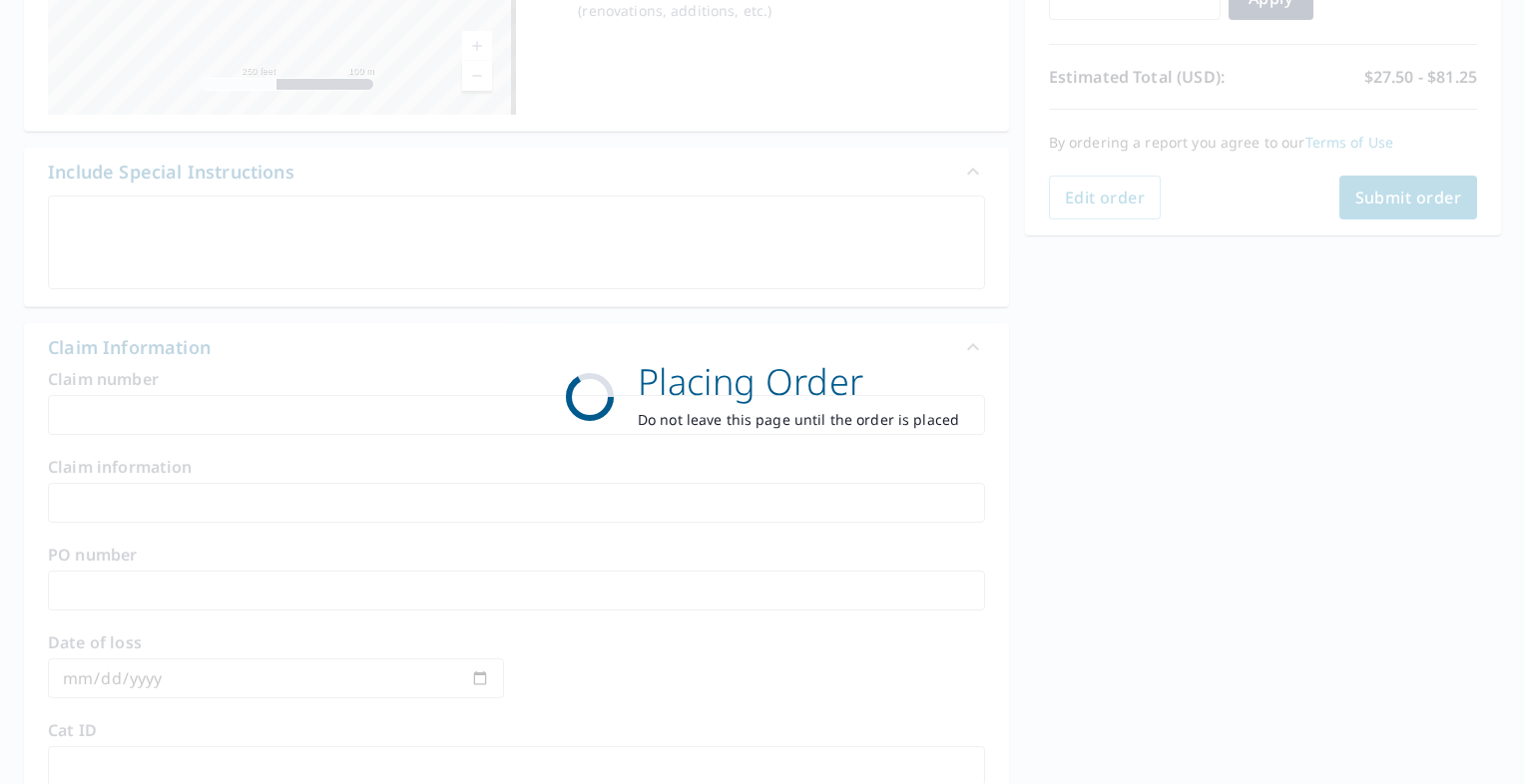 scroll, scrollTop: 389, scrollLeft: 0, axis: vertical 